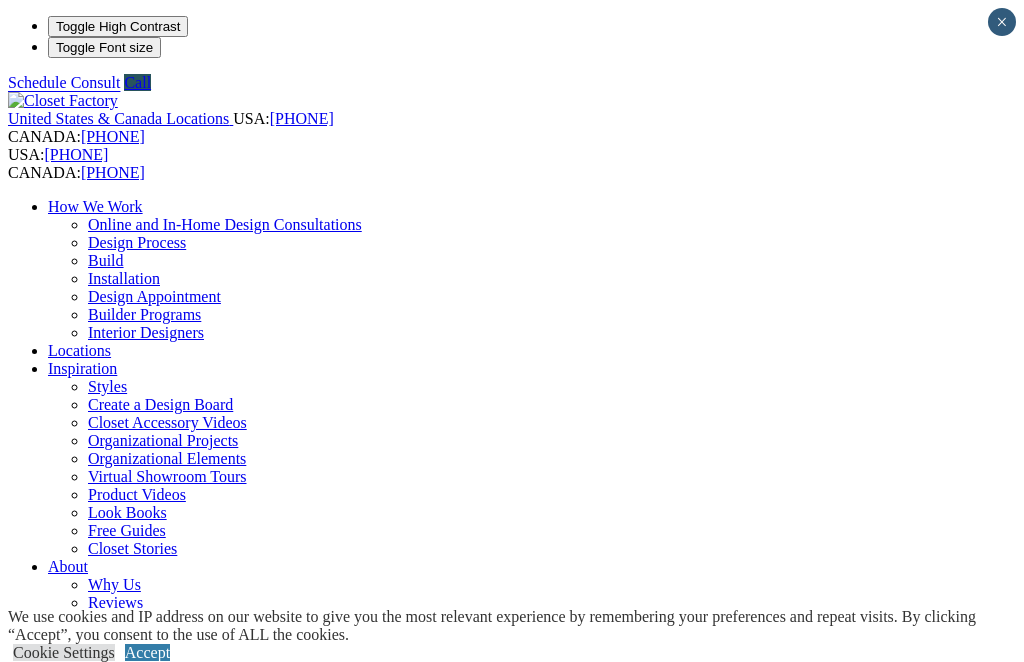 scroll, scrollTop: 0, scrollLeft: 0, axis: both 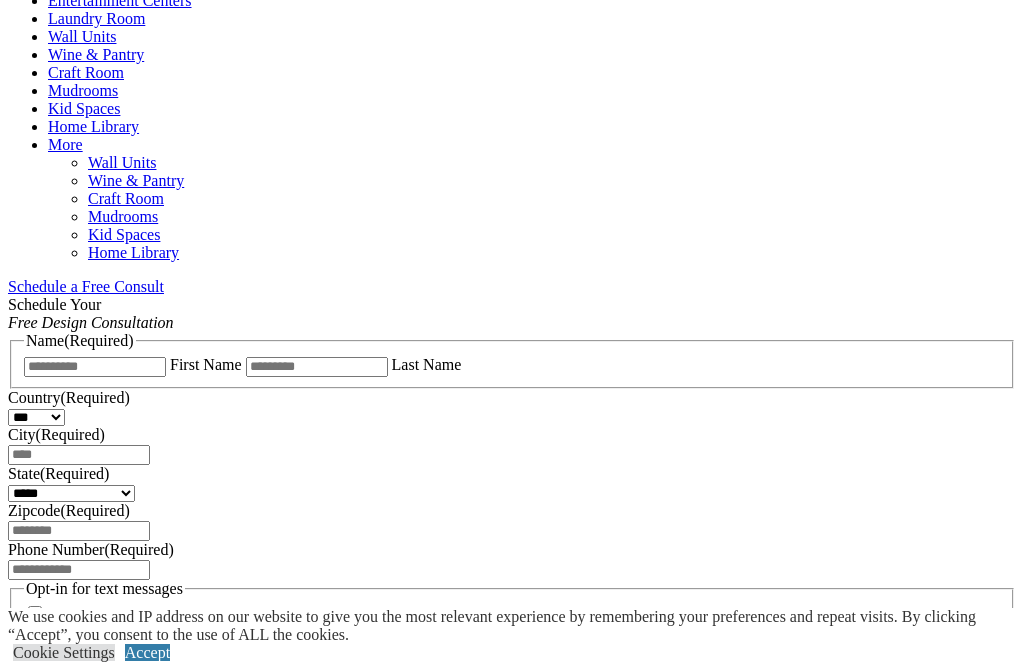 click on "CLOSE (X)" at bounding box center [46, 779] 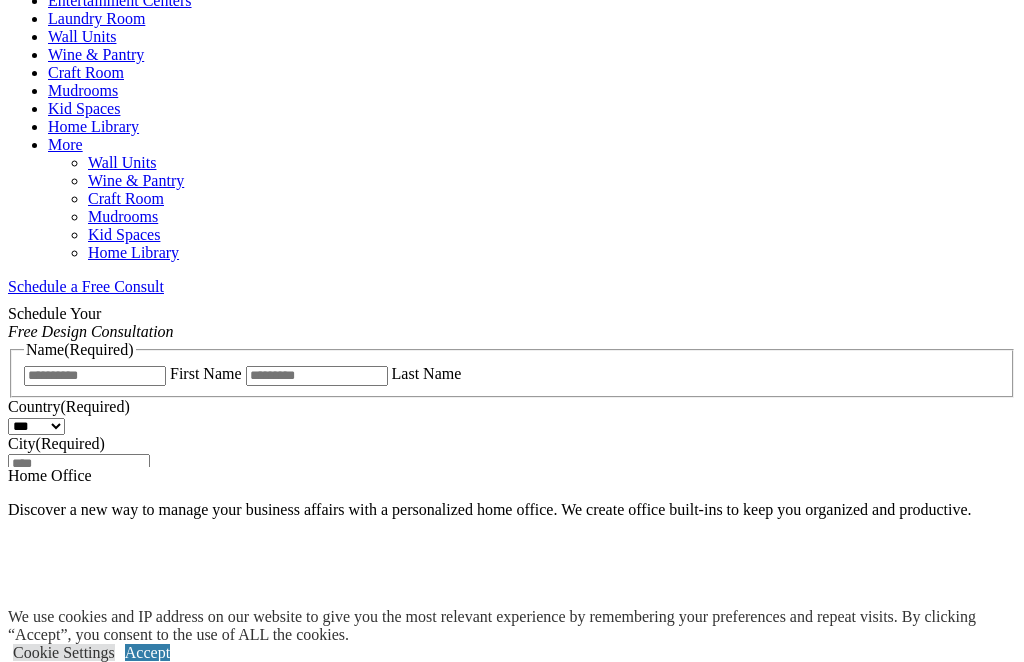 scroll, scrollTop: 1066, scrollLeft: 0, axis: vertical 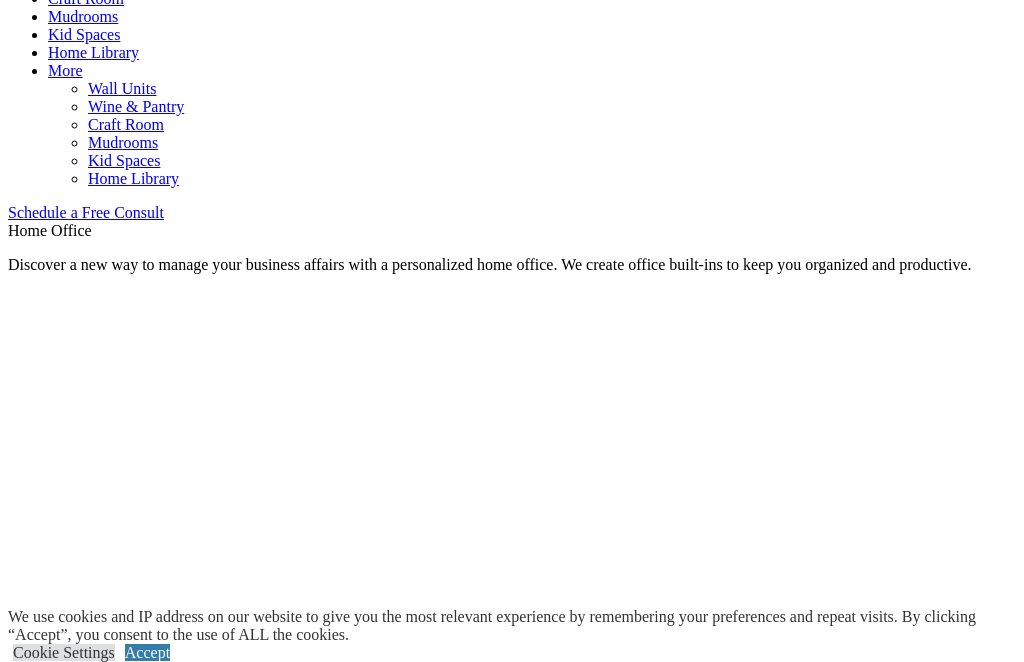 click on "Gallery" at bounding box center (512, 1595) 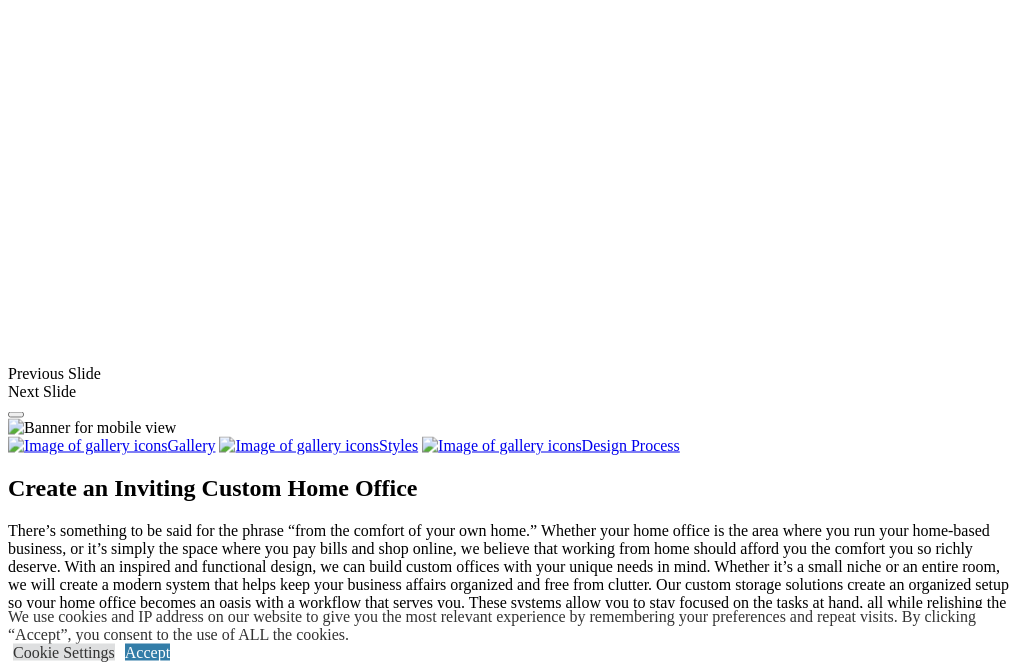 scroll, scrollTop: 1581, scrollLeft: 0, axis: vertical 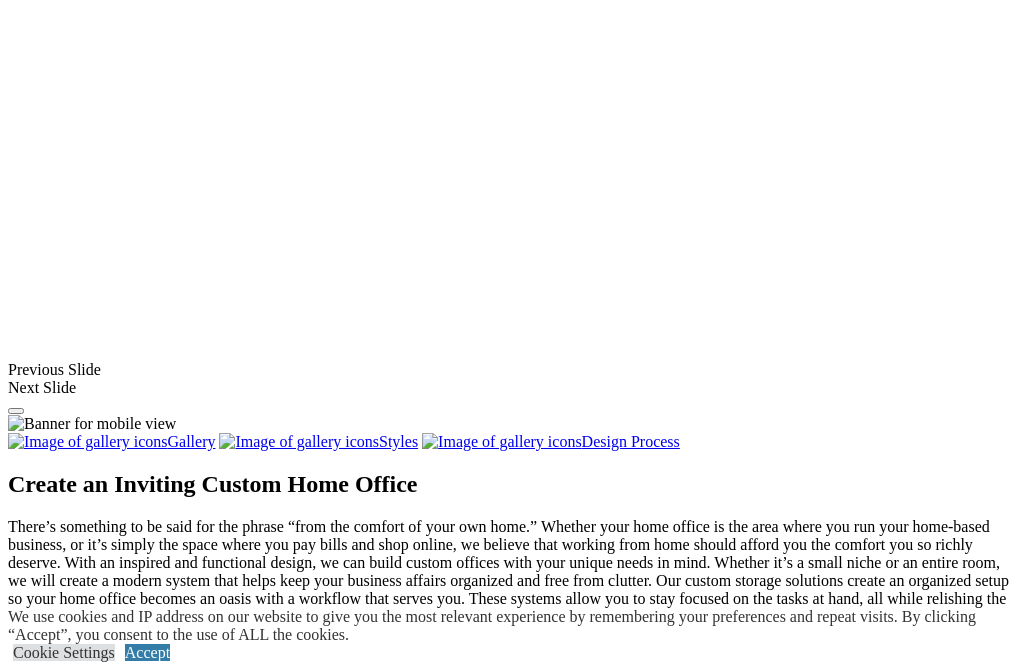 click at bounding box center (74, 1426) 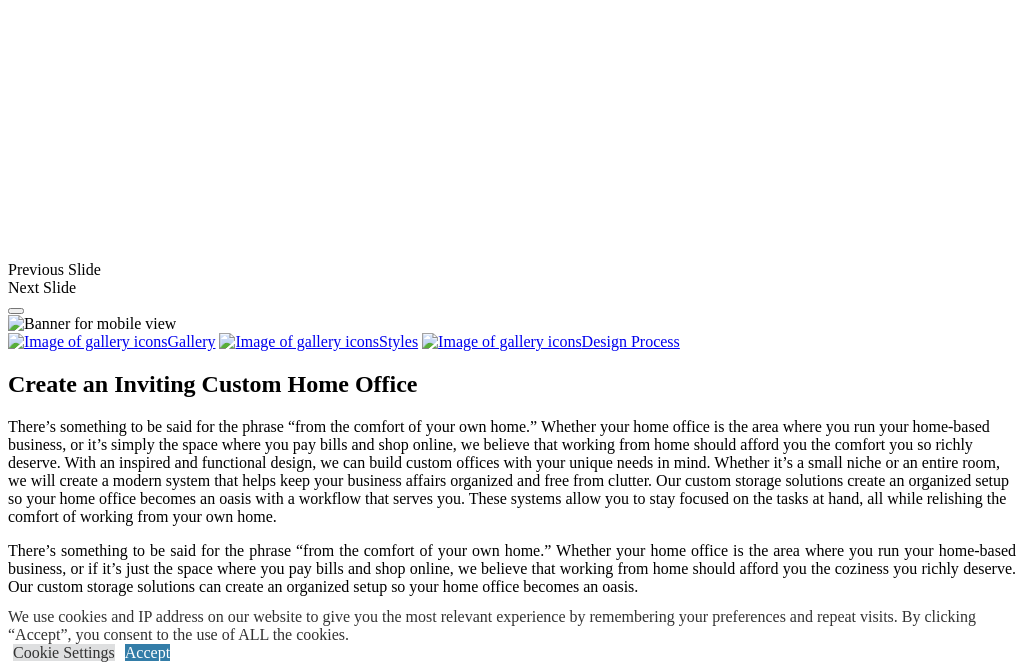 click at bounding box center [536, 1500] 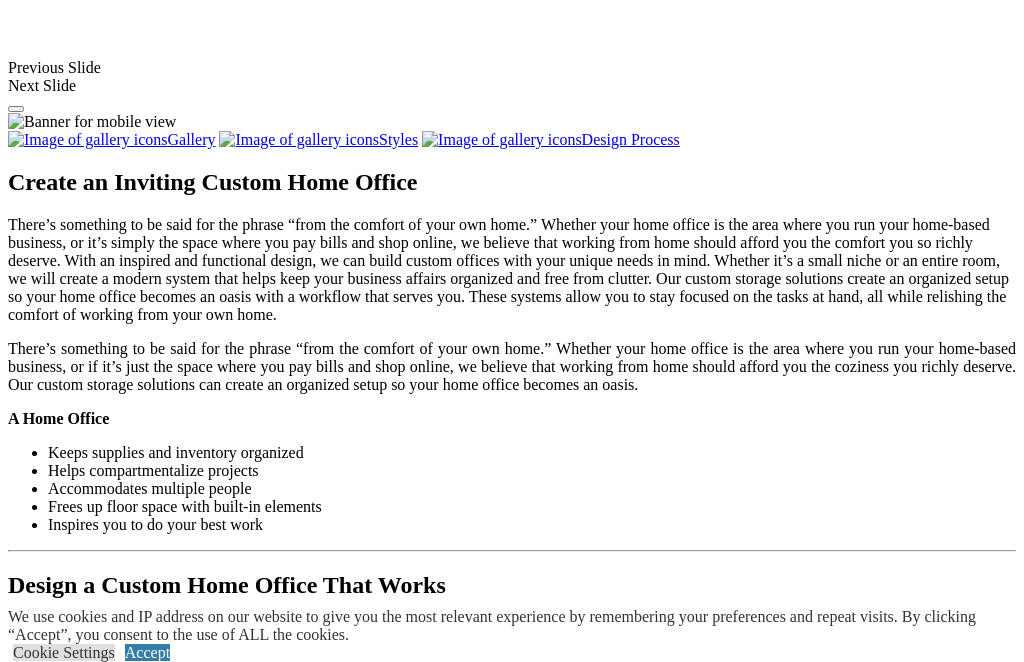scroll, scrollTop: 1888, scrollLeft: 0, axis: vertical 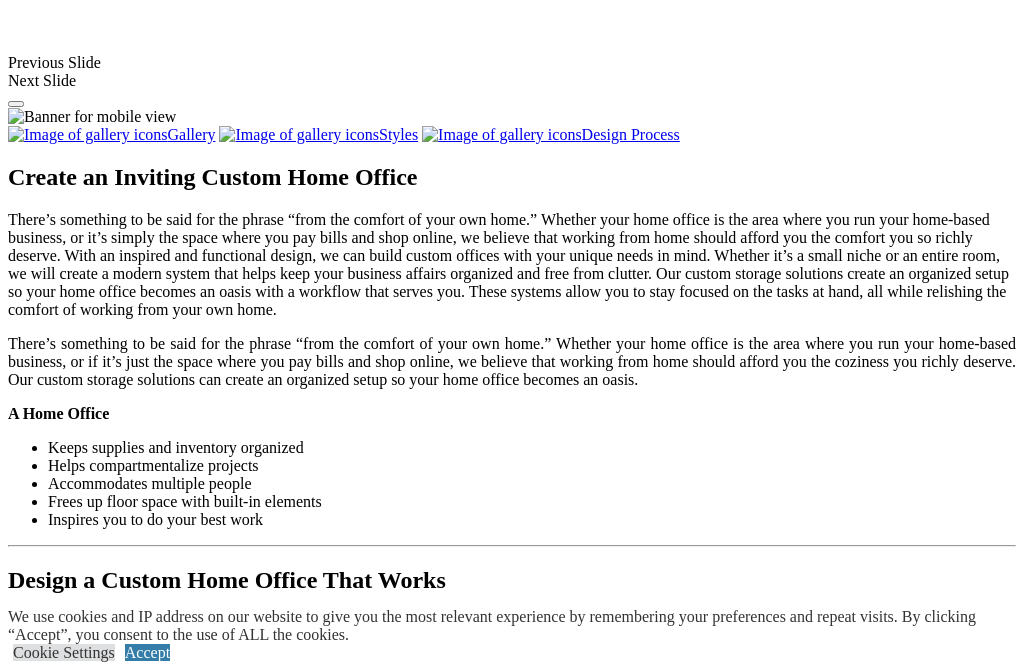 click at bounding box center [200, 1468] 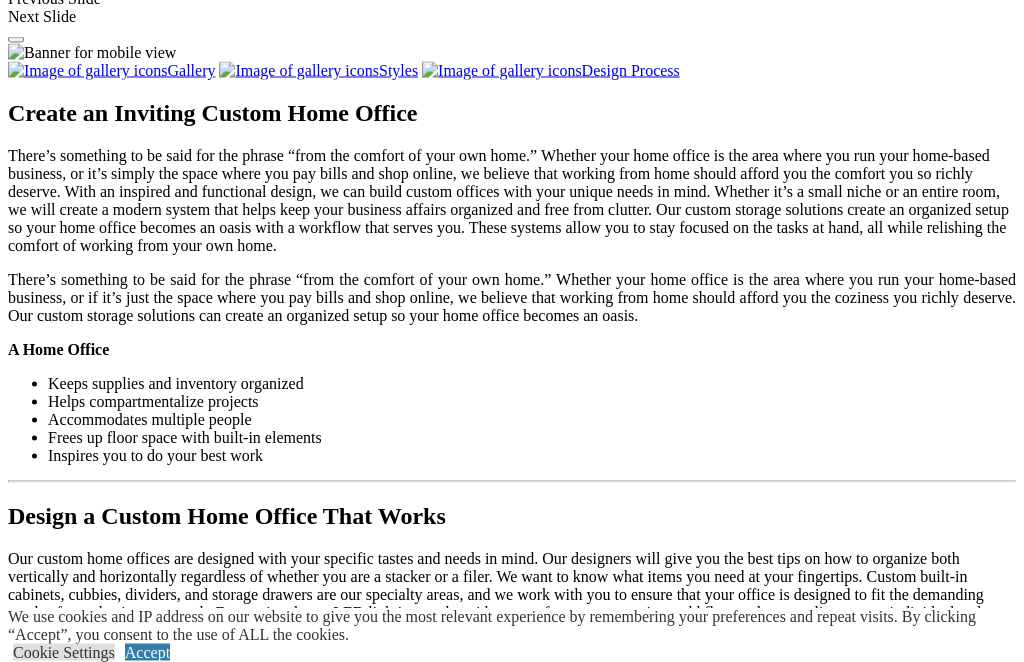 scroll, scrollTop: 1976, scrollLeft: 0, axis: vertical 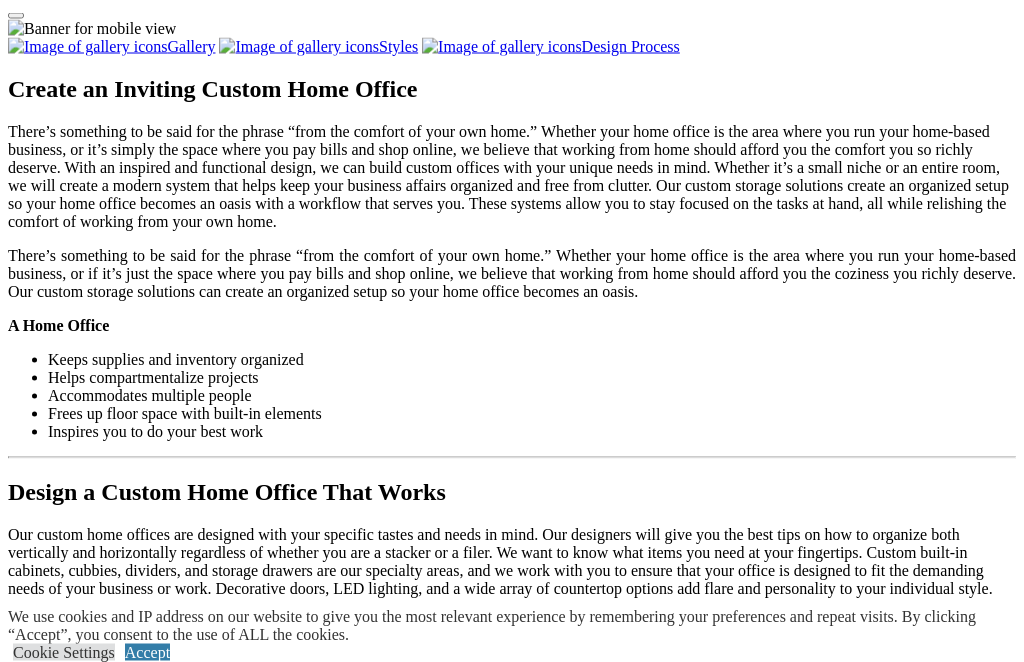 click at bounding box center (372, 1380) 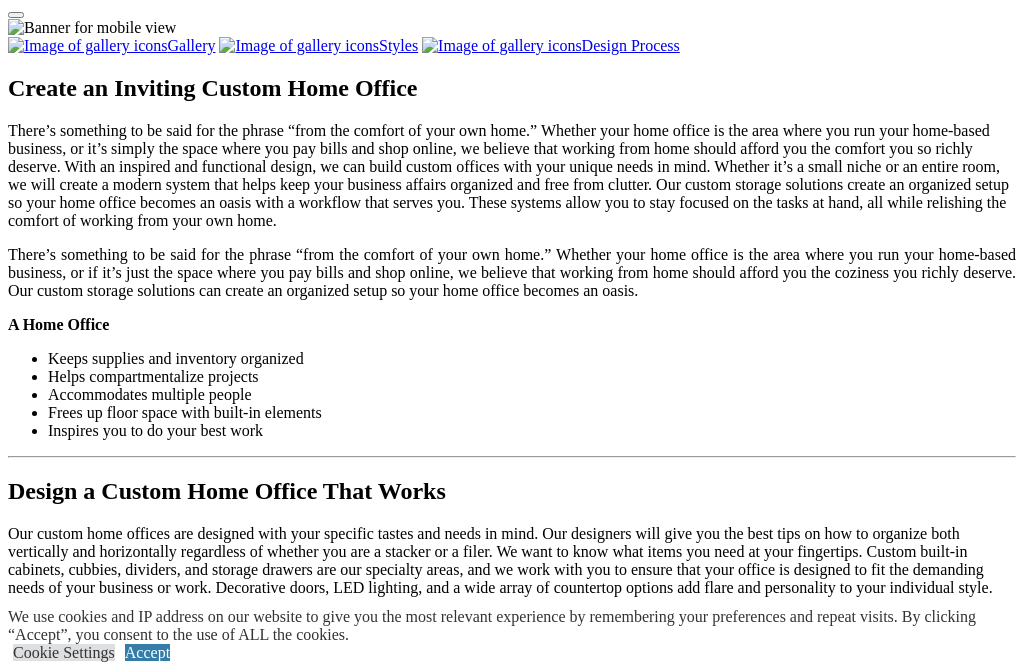 click at bounding box center [8, 36100] 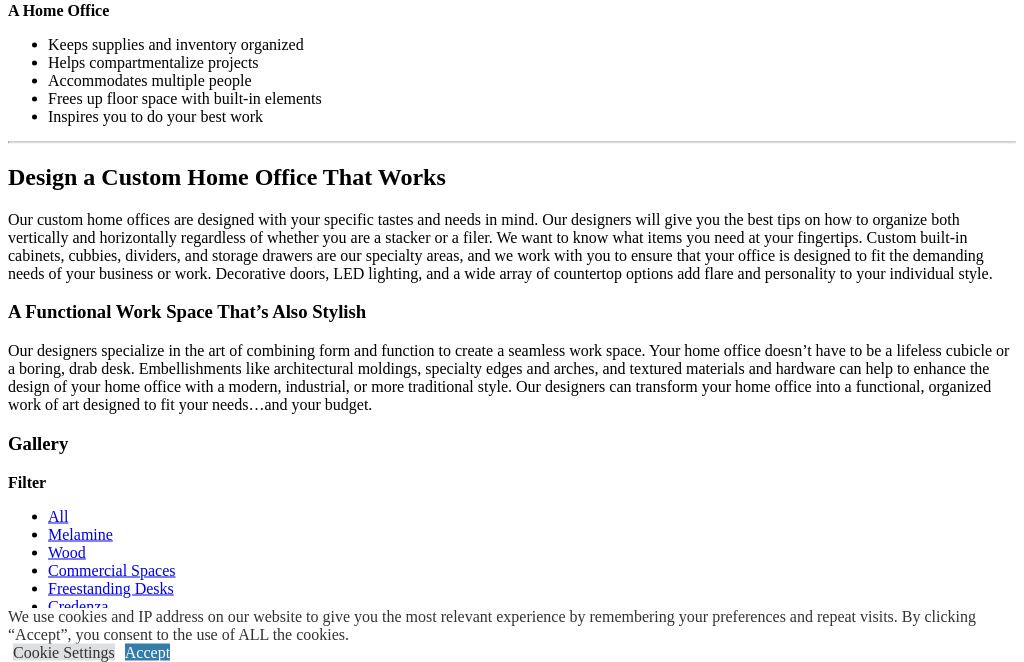 scroll, scrollTop: 2292, scrollLeft: 0, axis: vertical 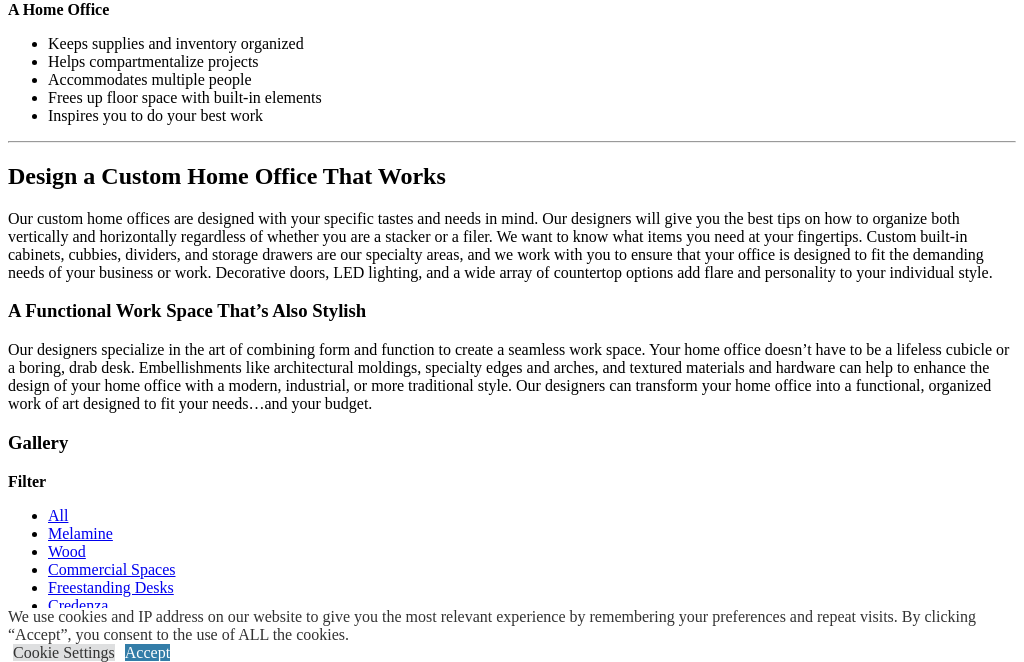 click on "Load More" at bounding box center [44, 1565] 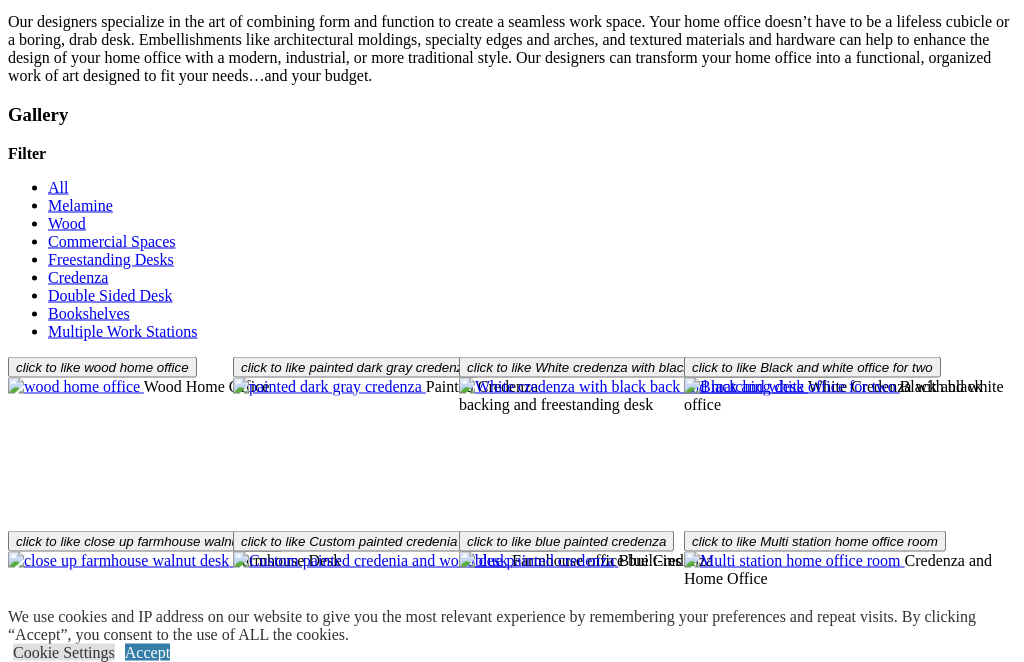 scroll, scrollTop: 2619, scrollLeft: 0, axis: vertical 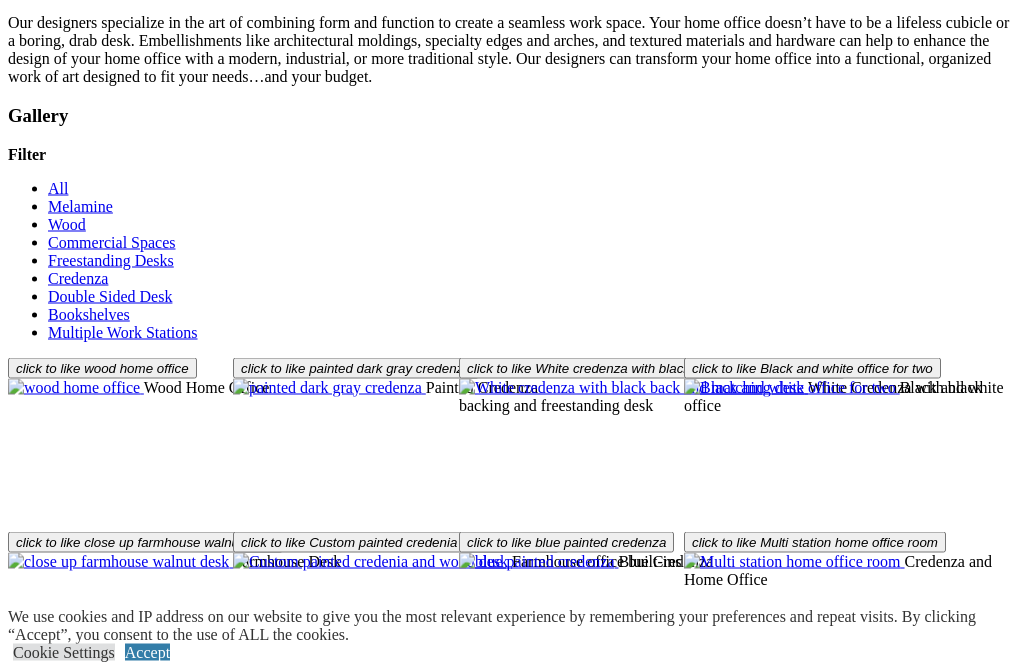 click at bounding box center [367, 1435] 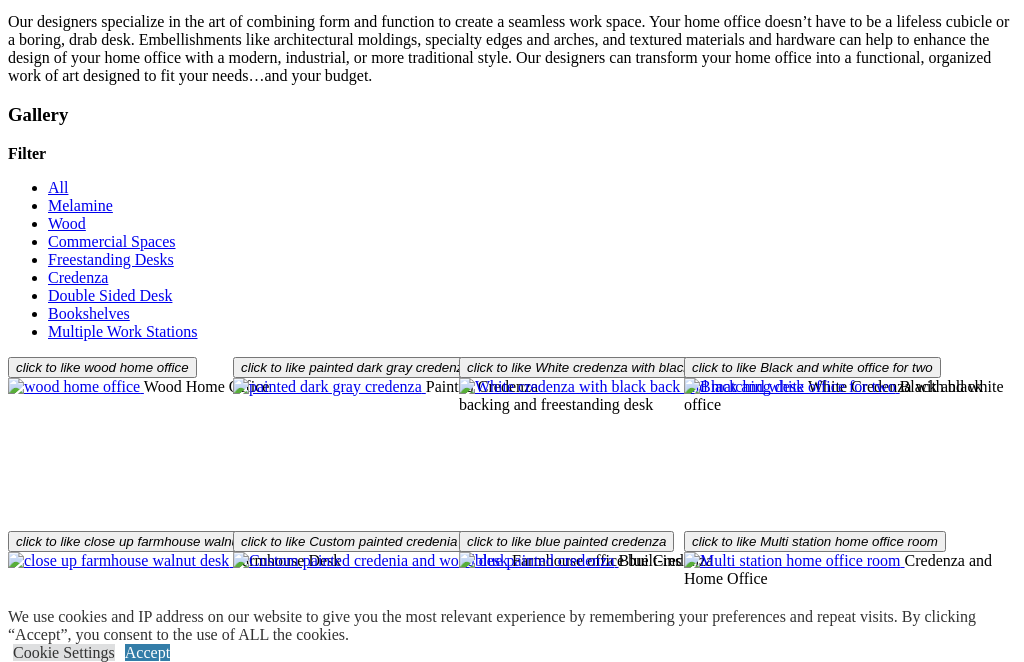click at bounding box center [8, 35981] 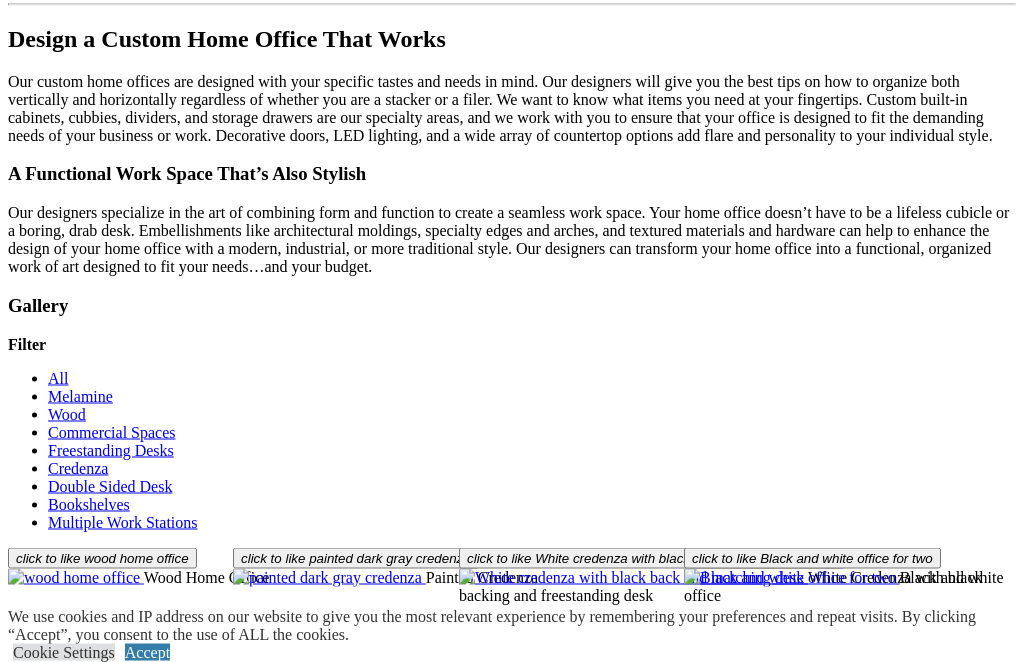 scroll, scrollTop: 2427, scrollLeft: 0, axis: vertical 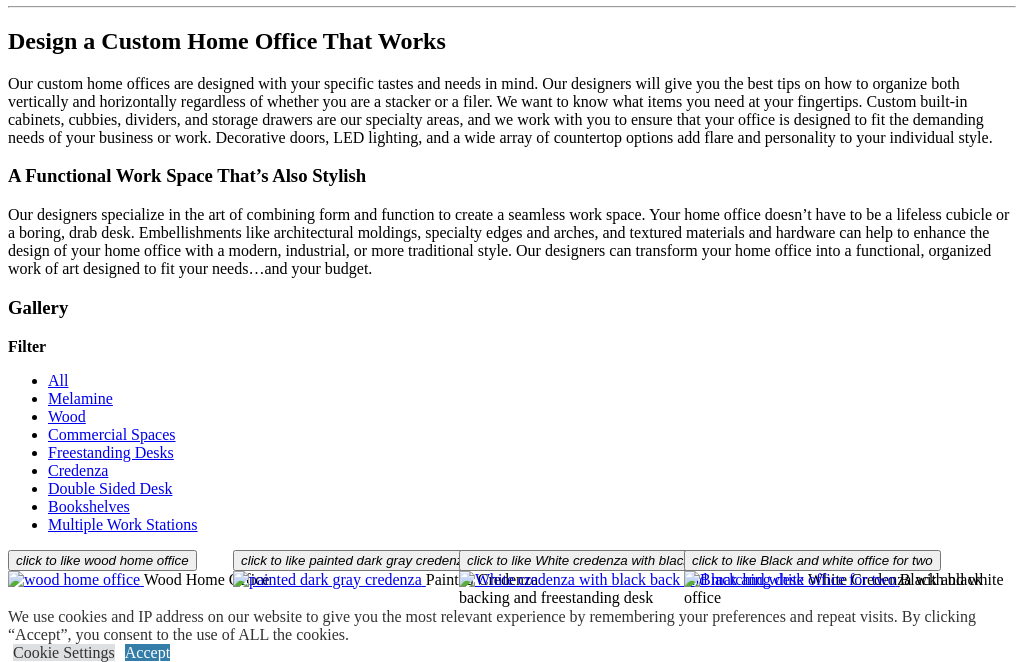 click on "Entertainment Centers" at bounding box center (120, -1361) 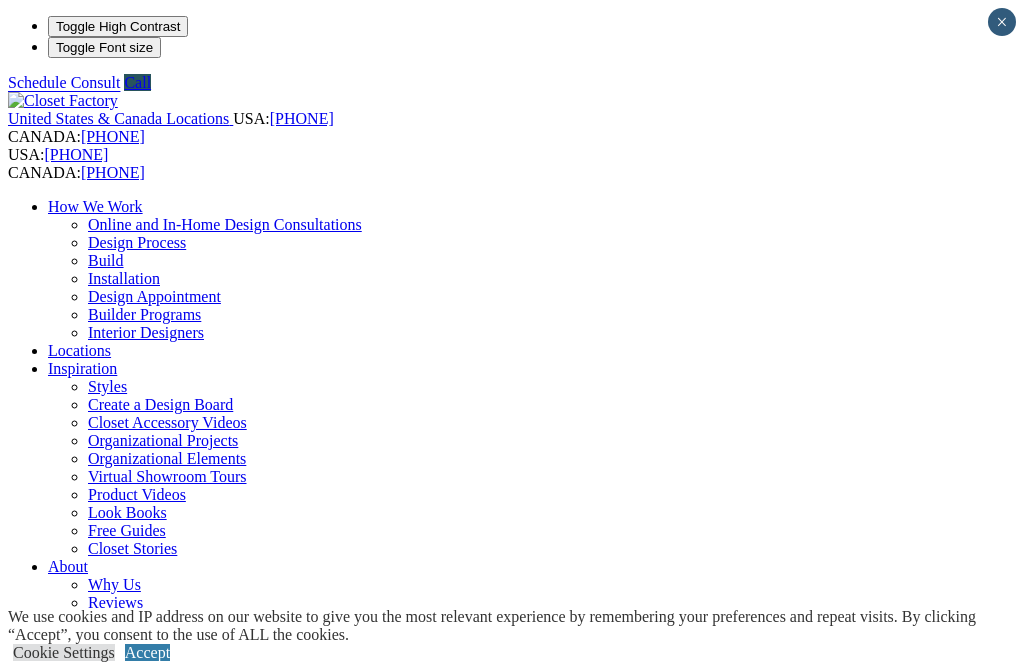 scroll, scrollTop: 0, scrollLeft: 0, axis: both 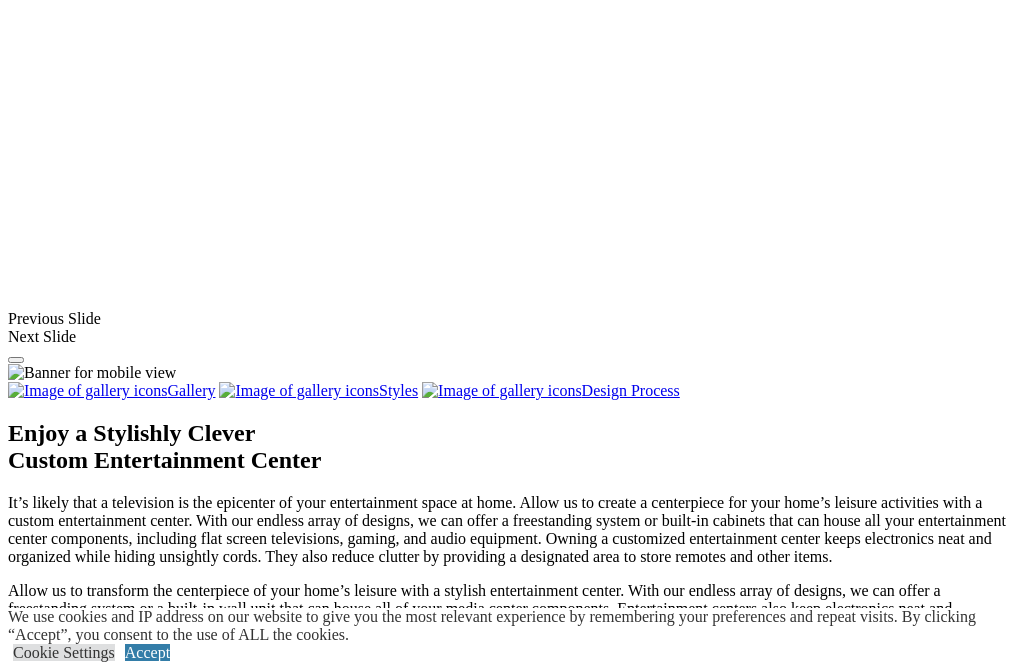 click at bounding box center [57, 1330] 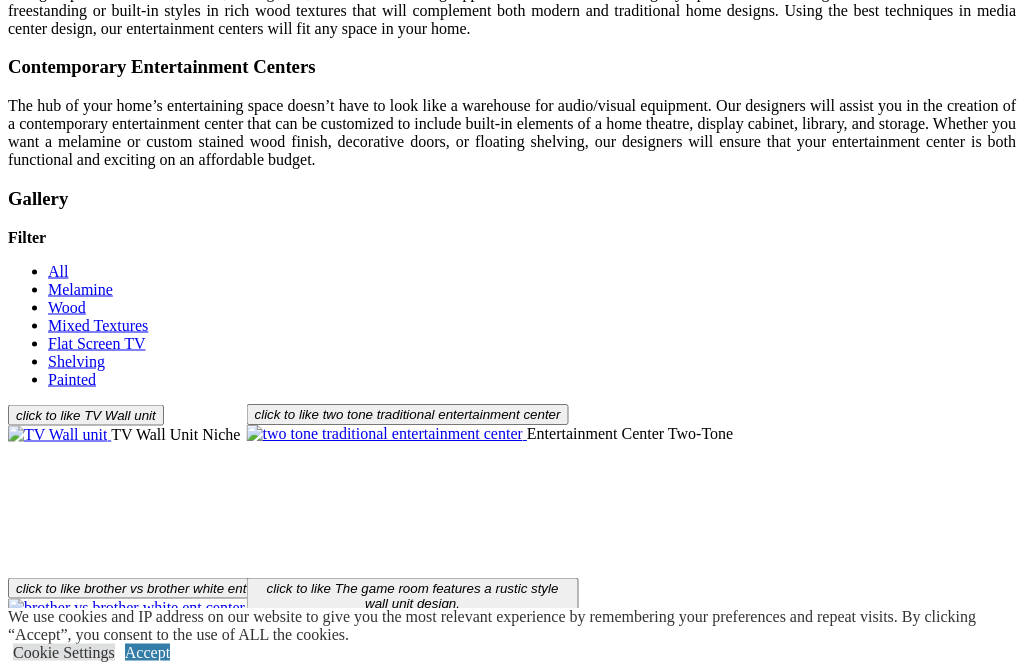 scroll, scrollTop: 2536, scrollLeft: 0, axis: vertical 